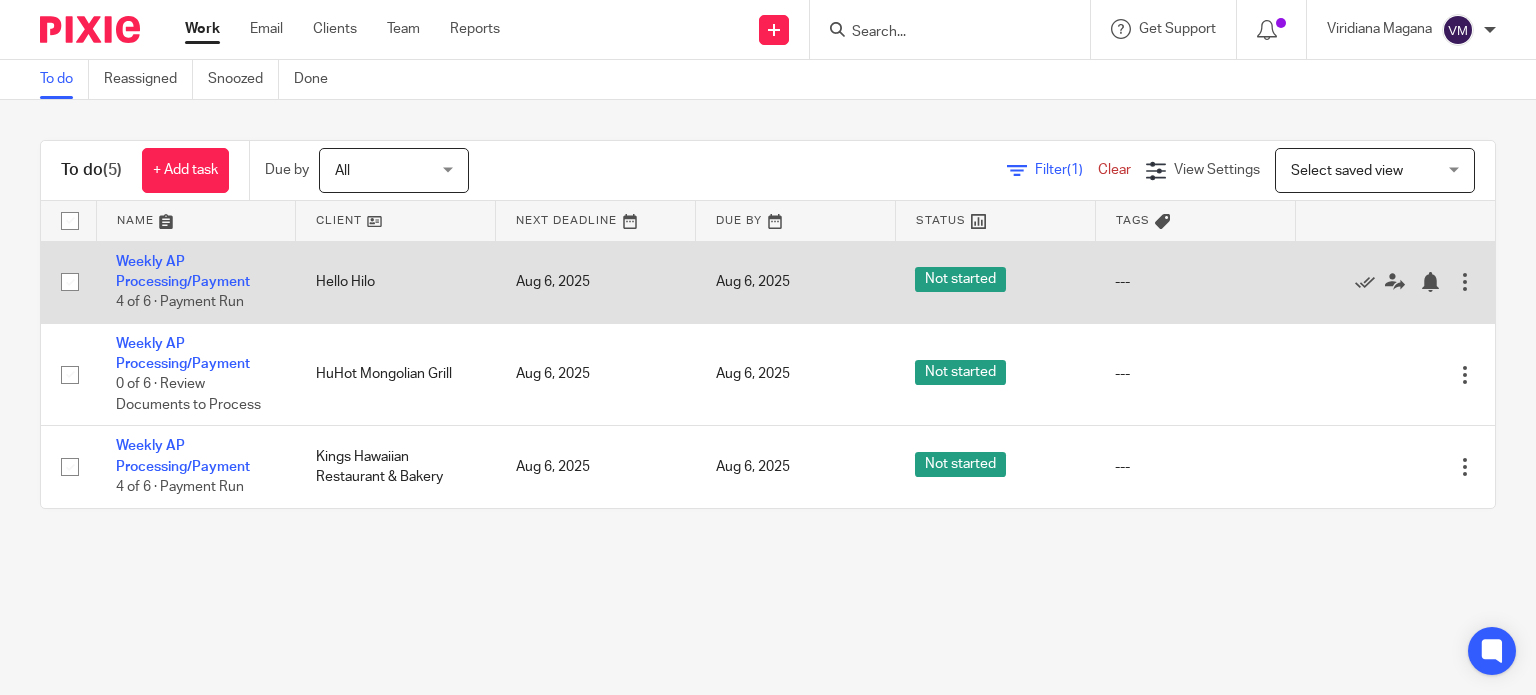 scroll, scrollTop: 0, scrollLeft: 0, axis: both 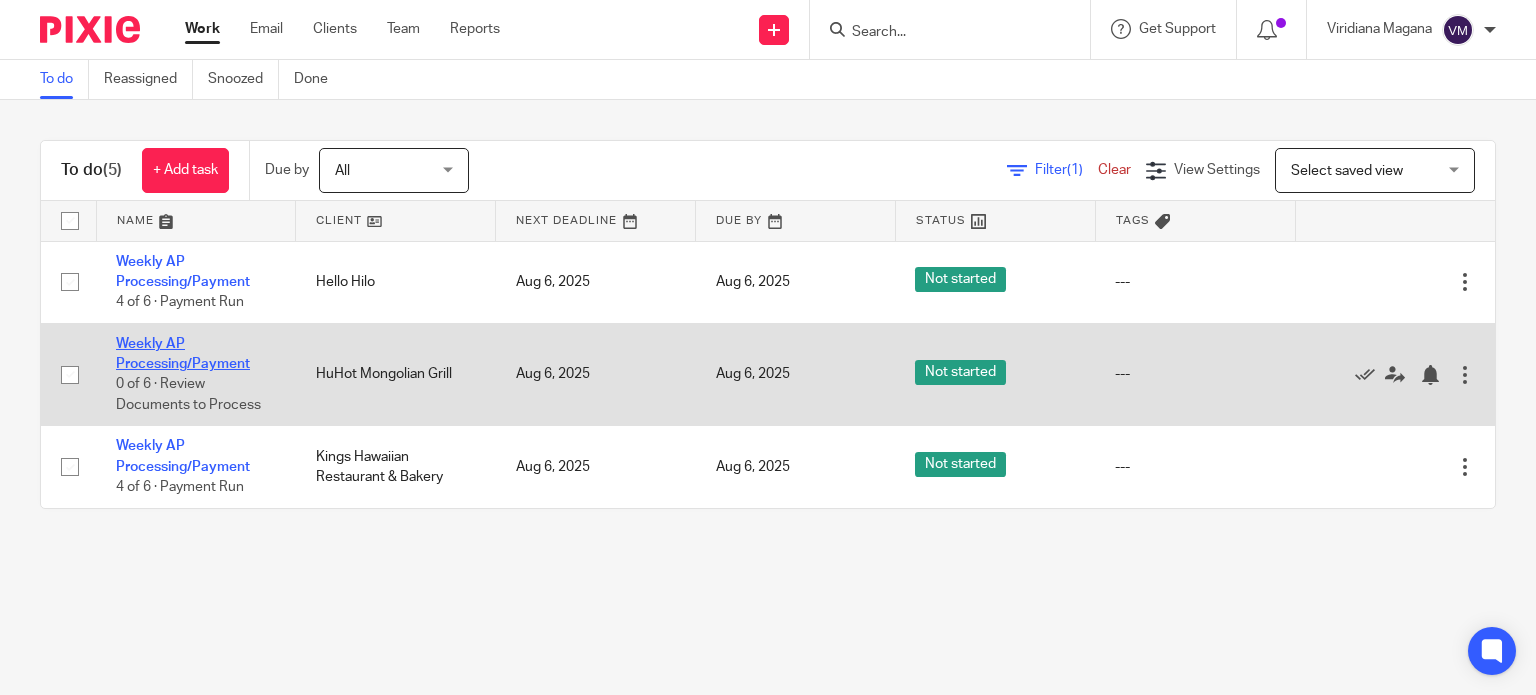 click on "Weekly AP Processing/Payment" at bounding box center [183, 354] 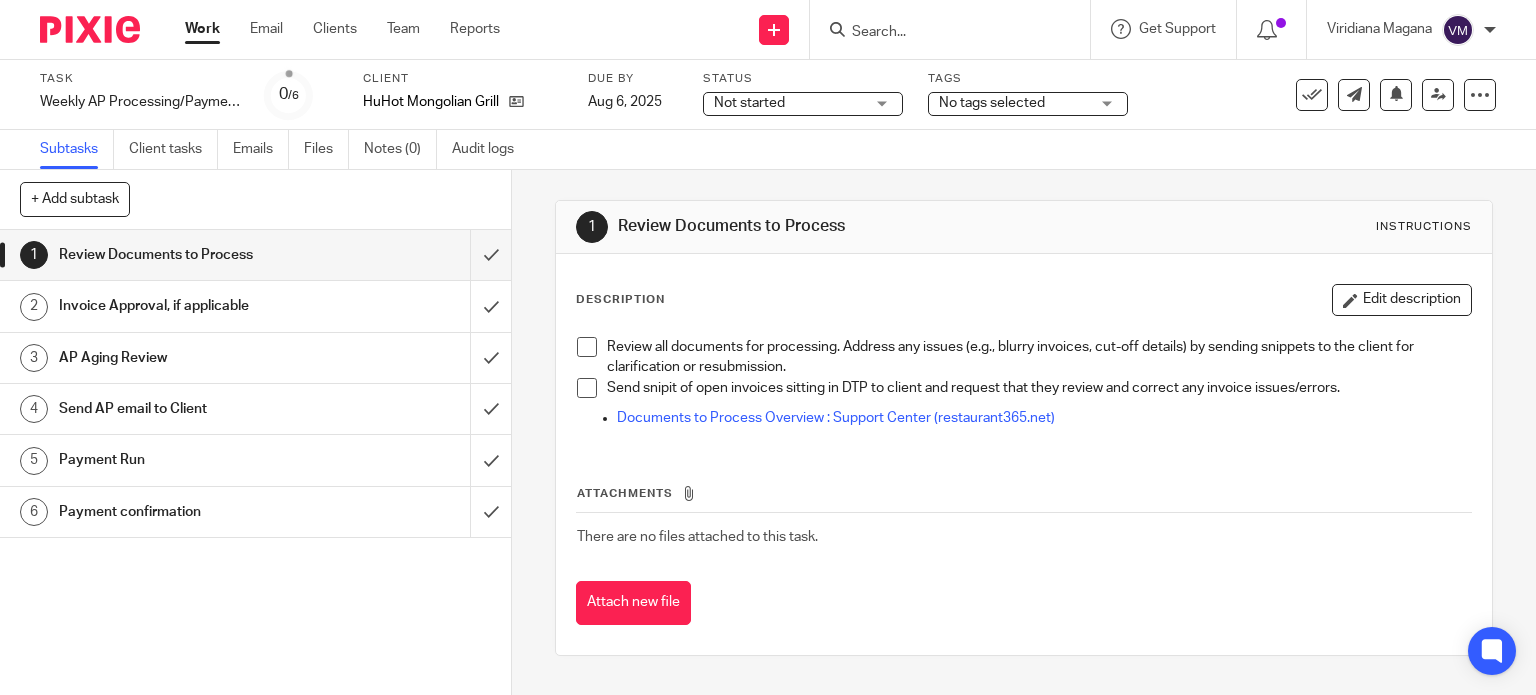 scroll, scrollTop: 0, scrollLeft: 0, axis: both 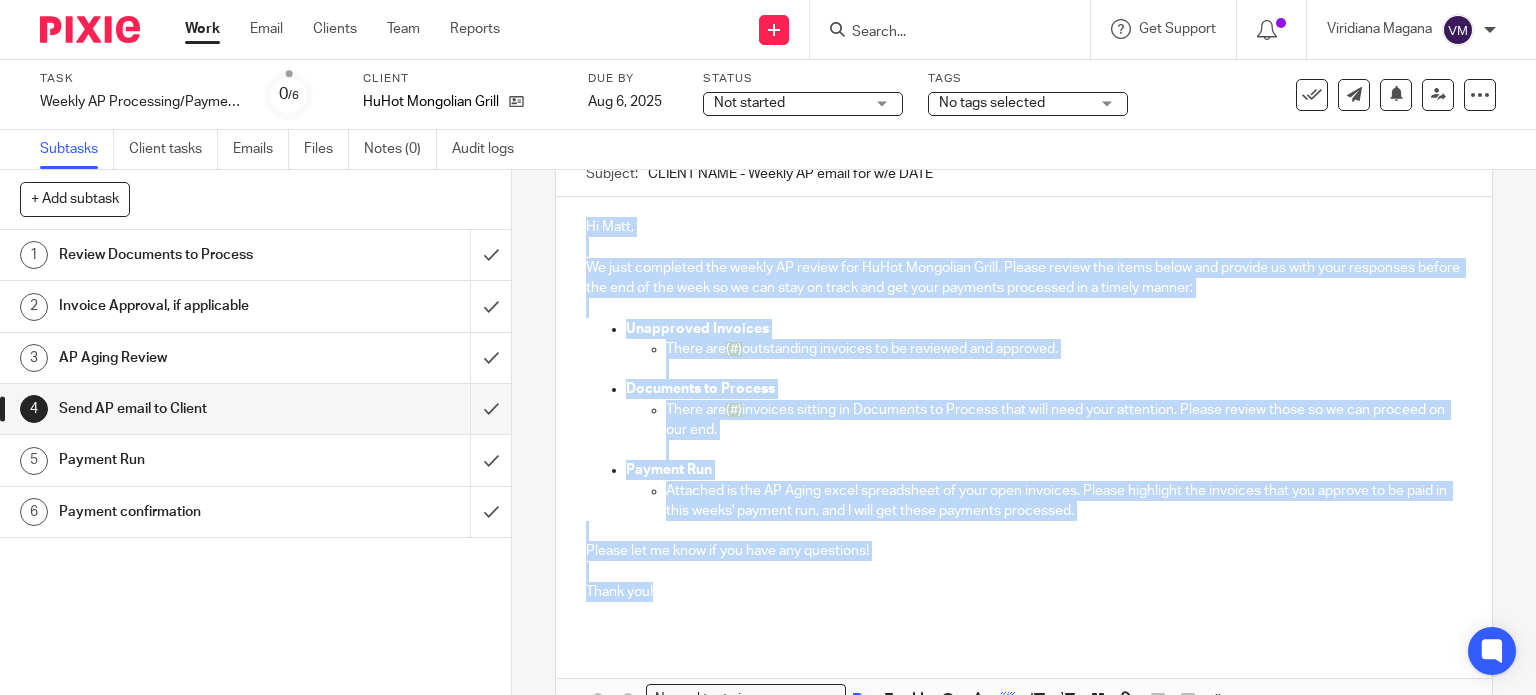 drag, startPoint x: 581, startPoint y: 224, endPoint x: 668, endPoint y: 588, distance: 374.2526 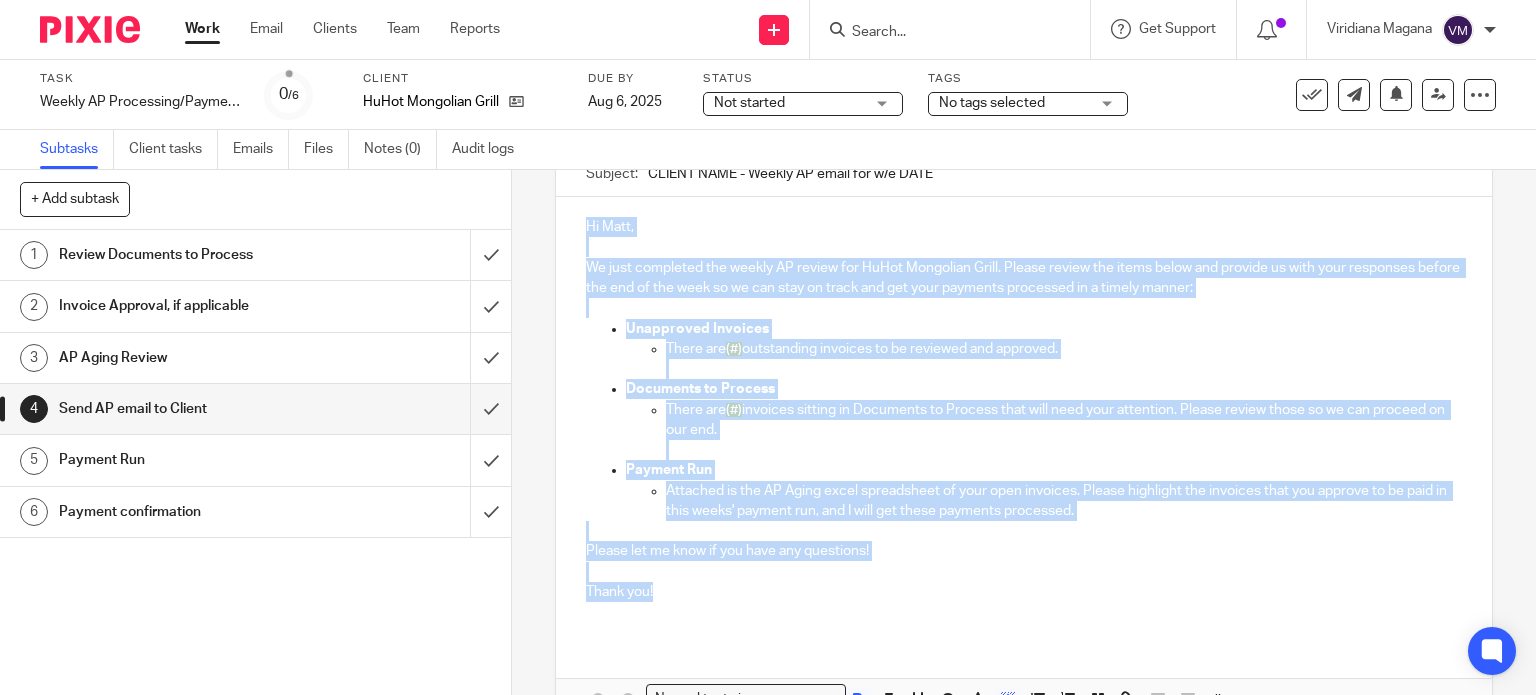 click on "Hi Matt, We just completed the weekly AP review for HuHot Mongolian Grill. Please review the items below and provide us with your responses before the end of the week so we can stay on track and get your payments processed in a timely manner: Unapproved Invoices There are  (#)  outstanding invoices to be reviewed and approved. Documents to Process There are  (#)  invoices sitting in Documents to Process that will need your attention. Please review those so we can proceed on our end. Payment Run Attached is the AP Aging excel spreadsheet of your open invoices. Please highlight the invoices that you approve to be paid in this weeks' payment run, and I will get these payments processed. Please let me know if you have any questions! Thank you!" at bounding box center [1024, 417] 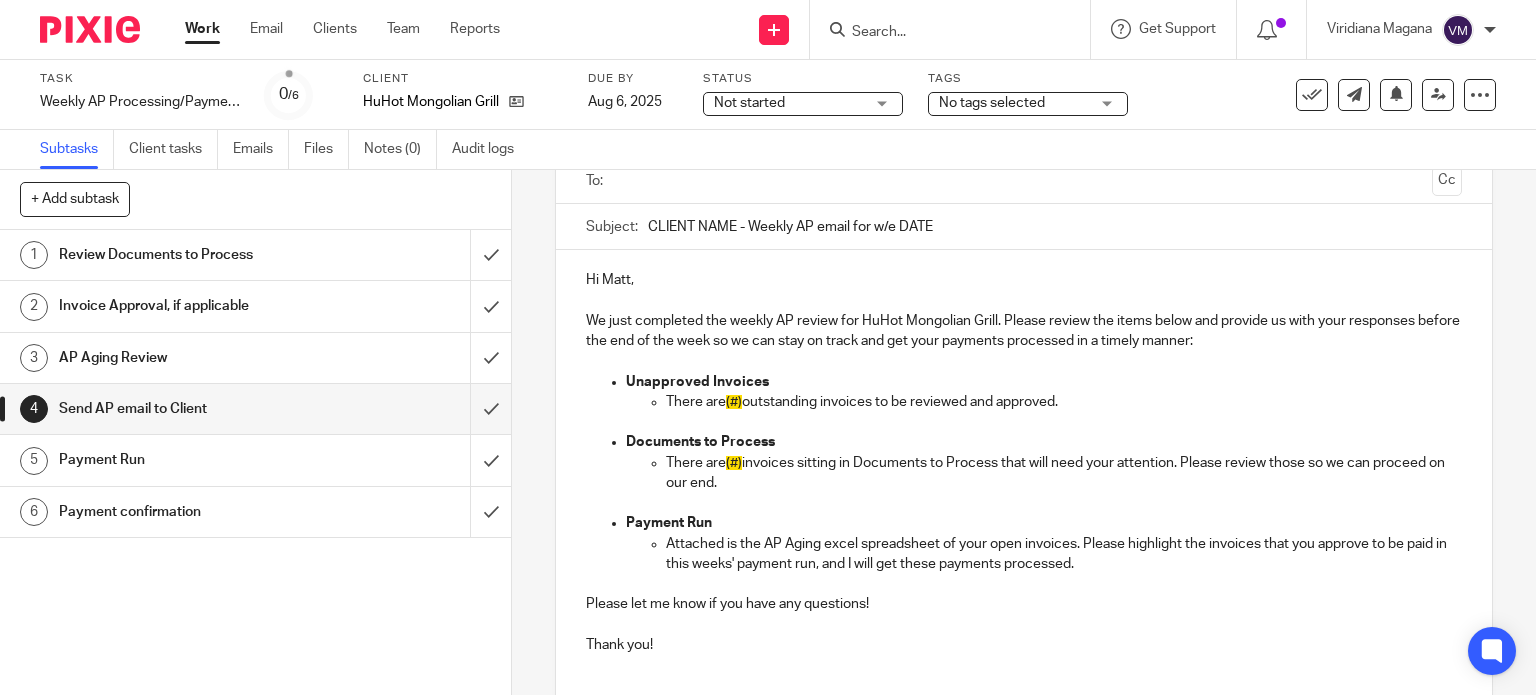 scroll, scrollTop: 100, scrollLeft: 0, axis: vertical 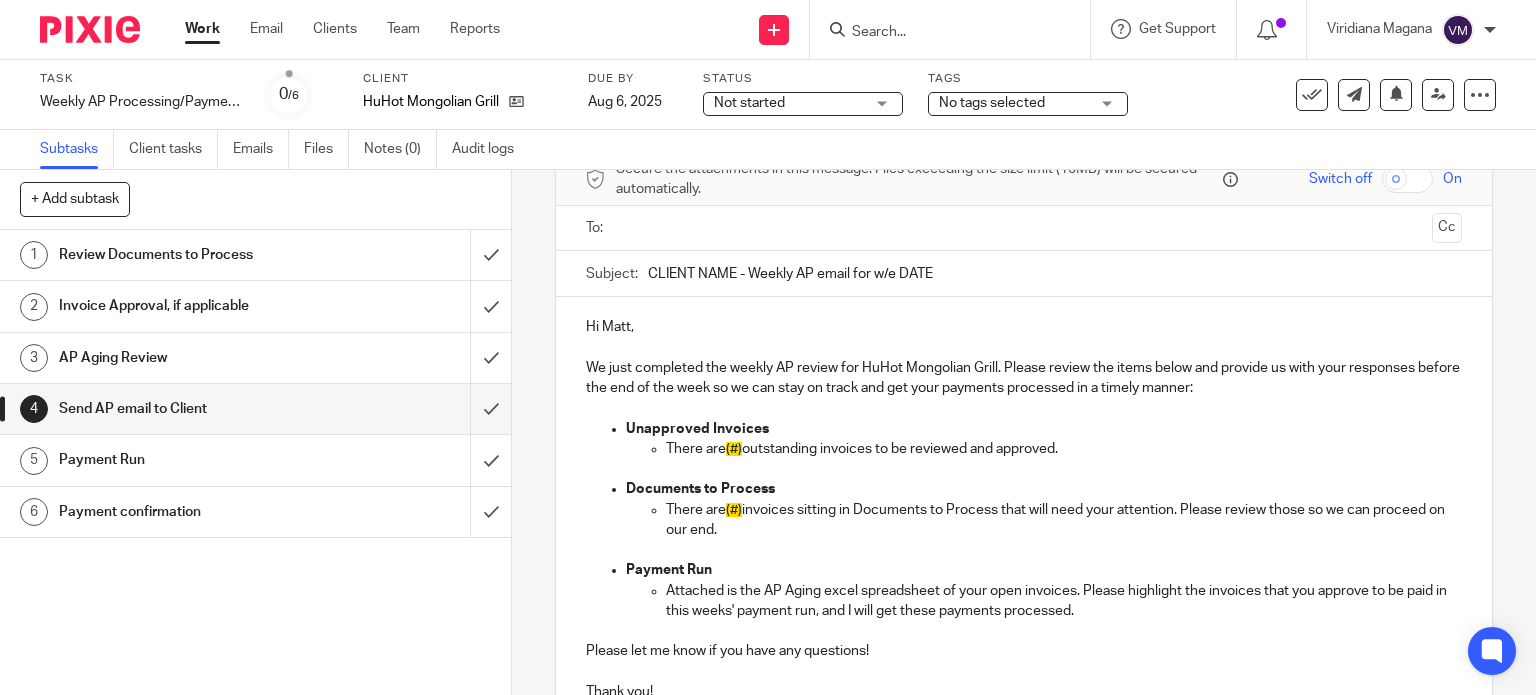 drag, startPoint x: 920, startPoint y: 281, endPoint x: 642, endPoint y: 283, distance: 278.0072 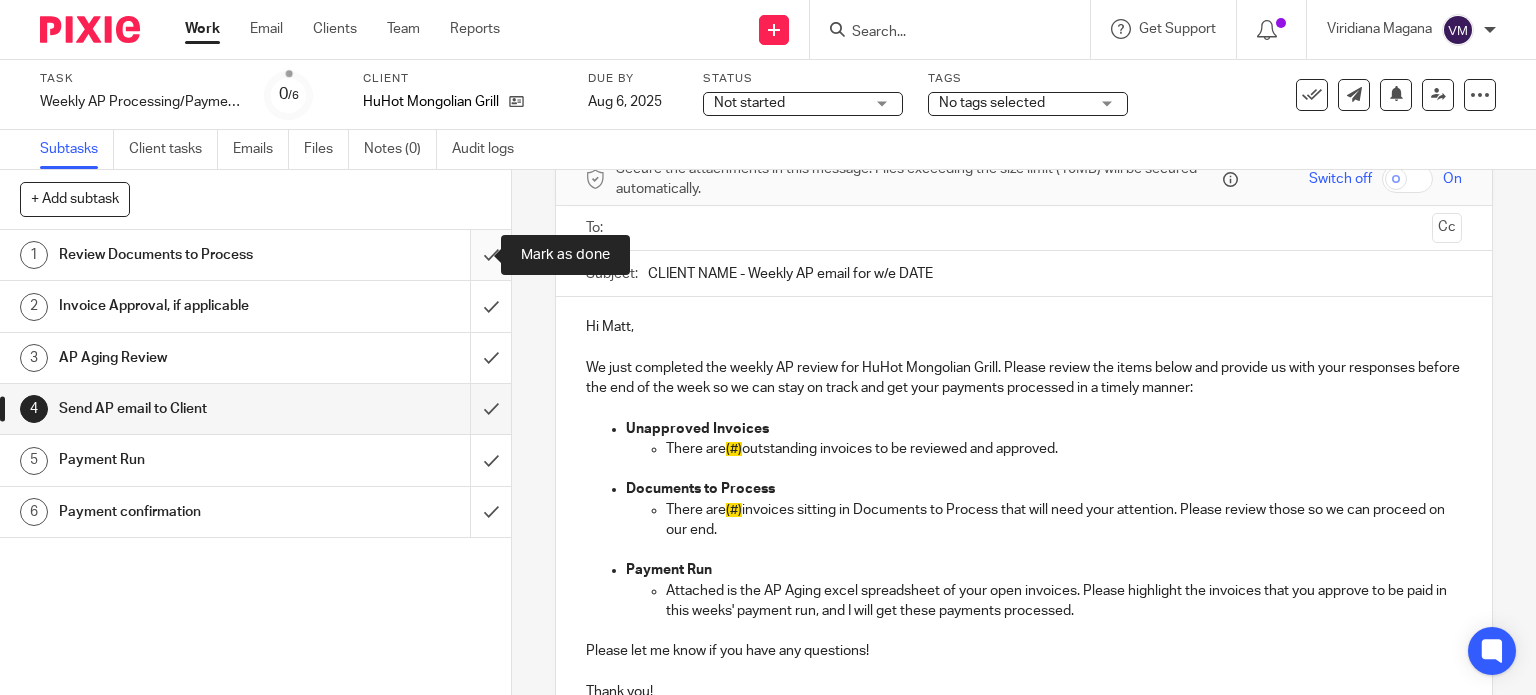 click at bounding box center [255, 255] 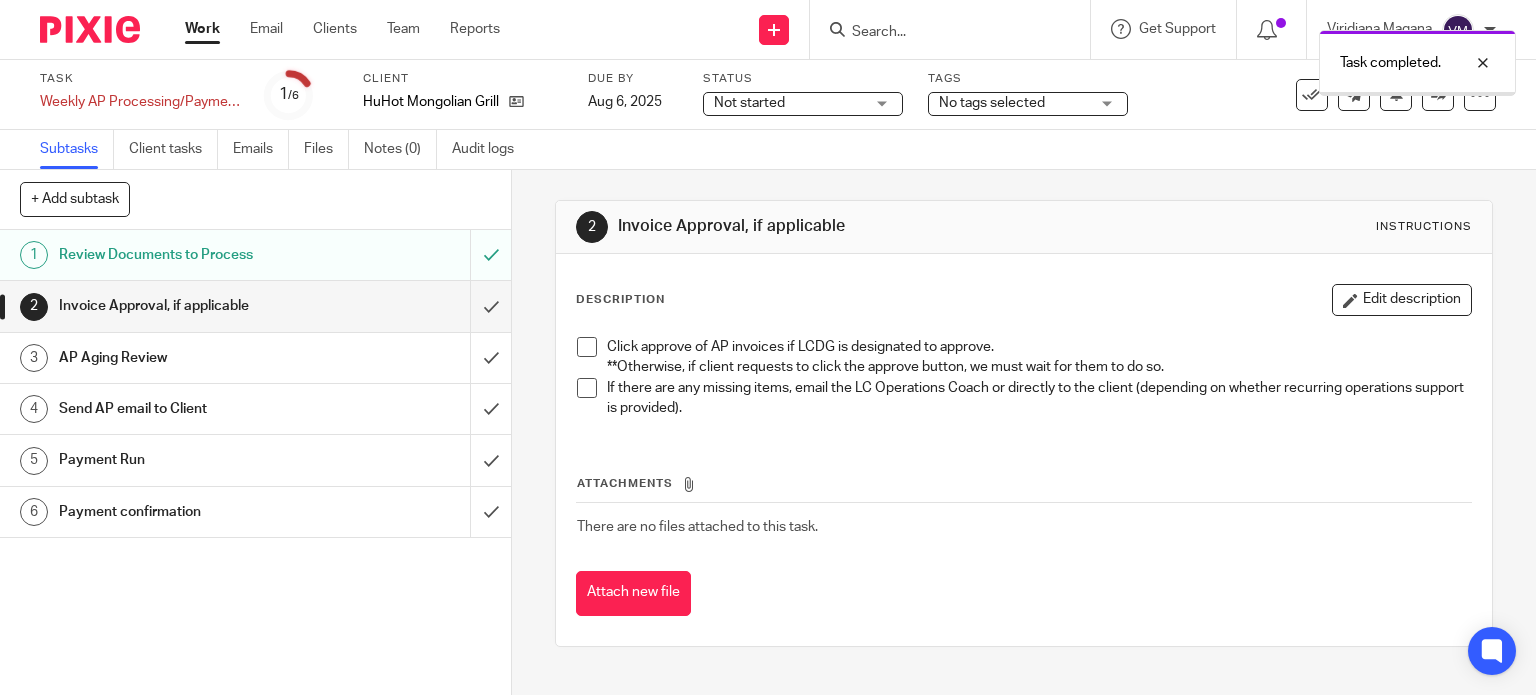 scroll, scrollTop: 0, scrollLeft: 0, axis: both 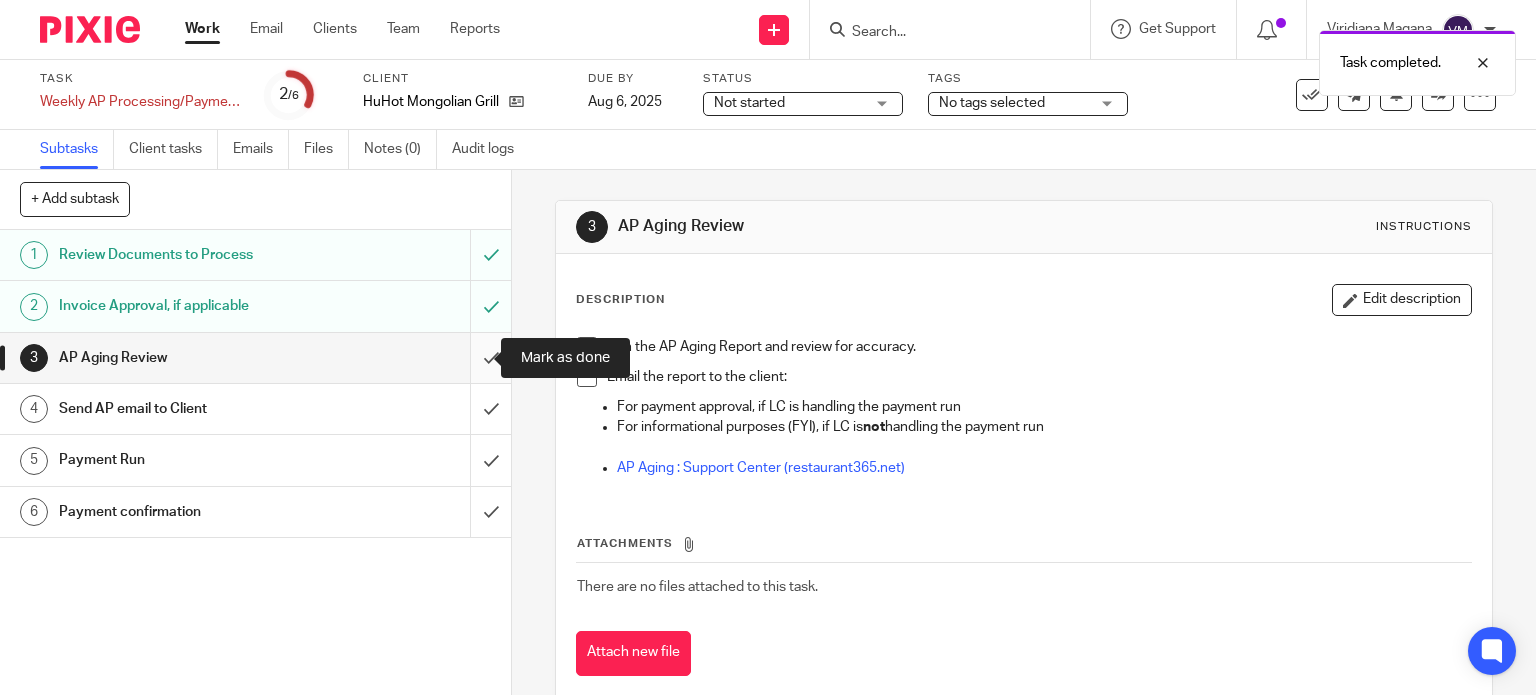 click at bounding box center (255, 358) 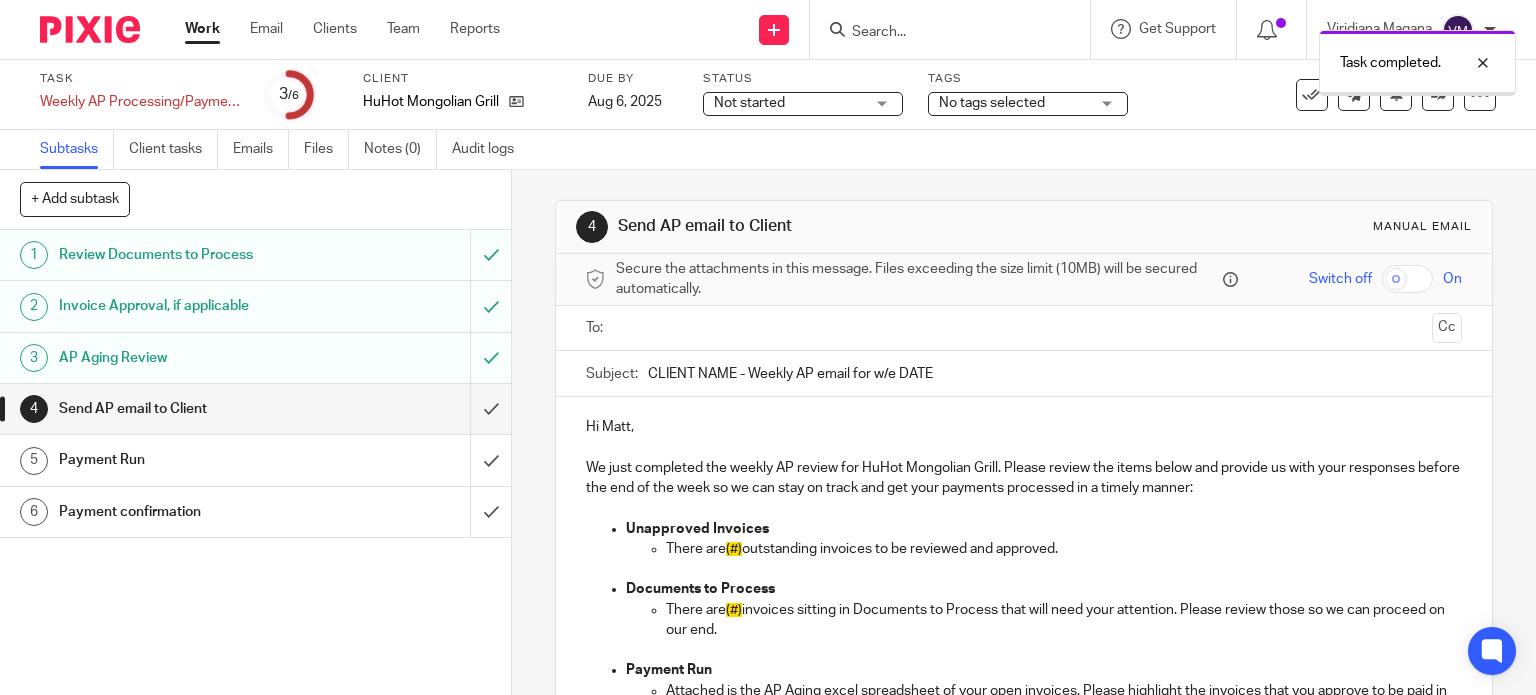 scroll, scrollTop: 0, scrollLeft: 0, axis: both 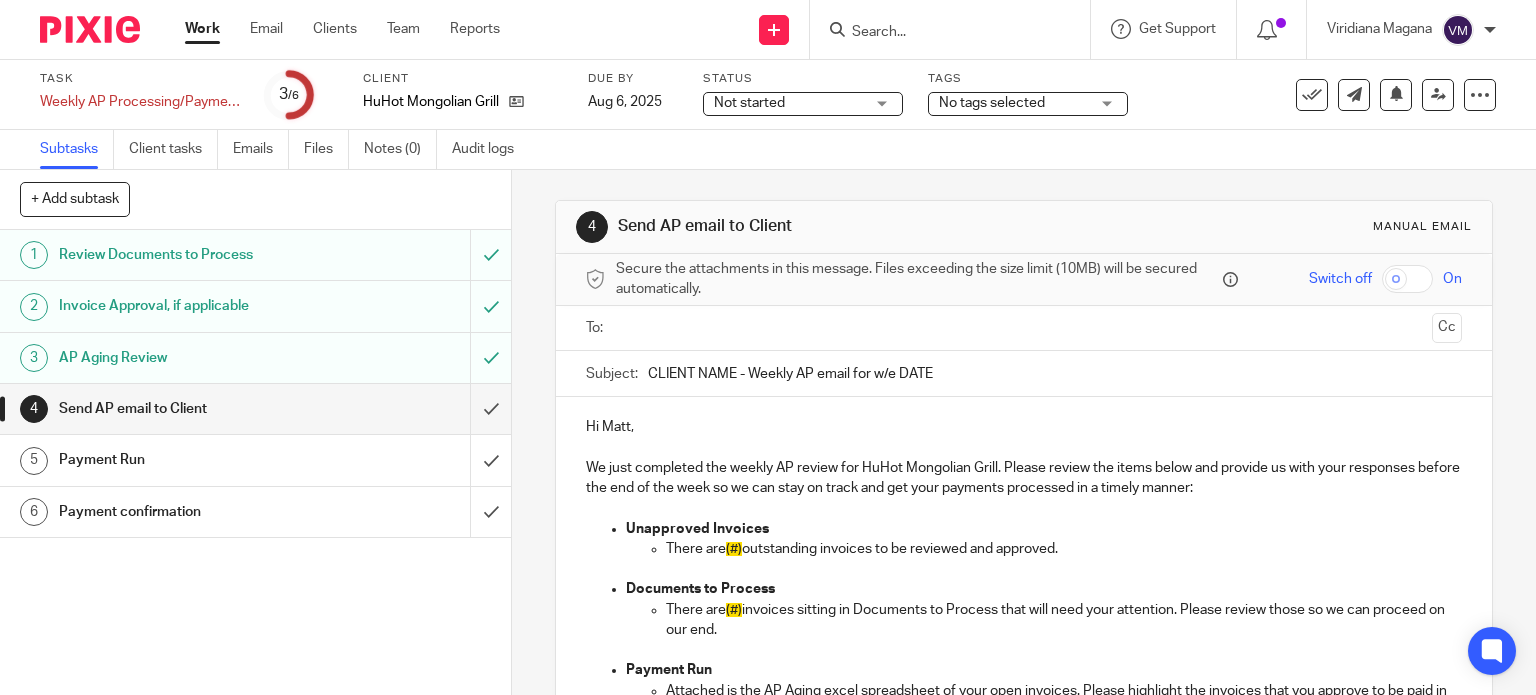 click on "1
Review Documents to Process
2
Invoice Approval, if applicable
3
AP Aging Review
4
Send AP email to Client
5
Payment Run
6
Payment confirmation" at bounding box center [255, 462] 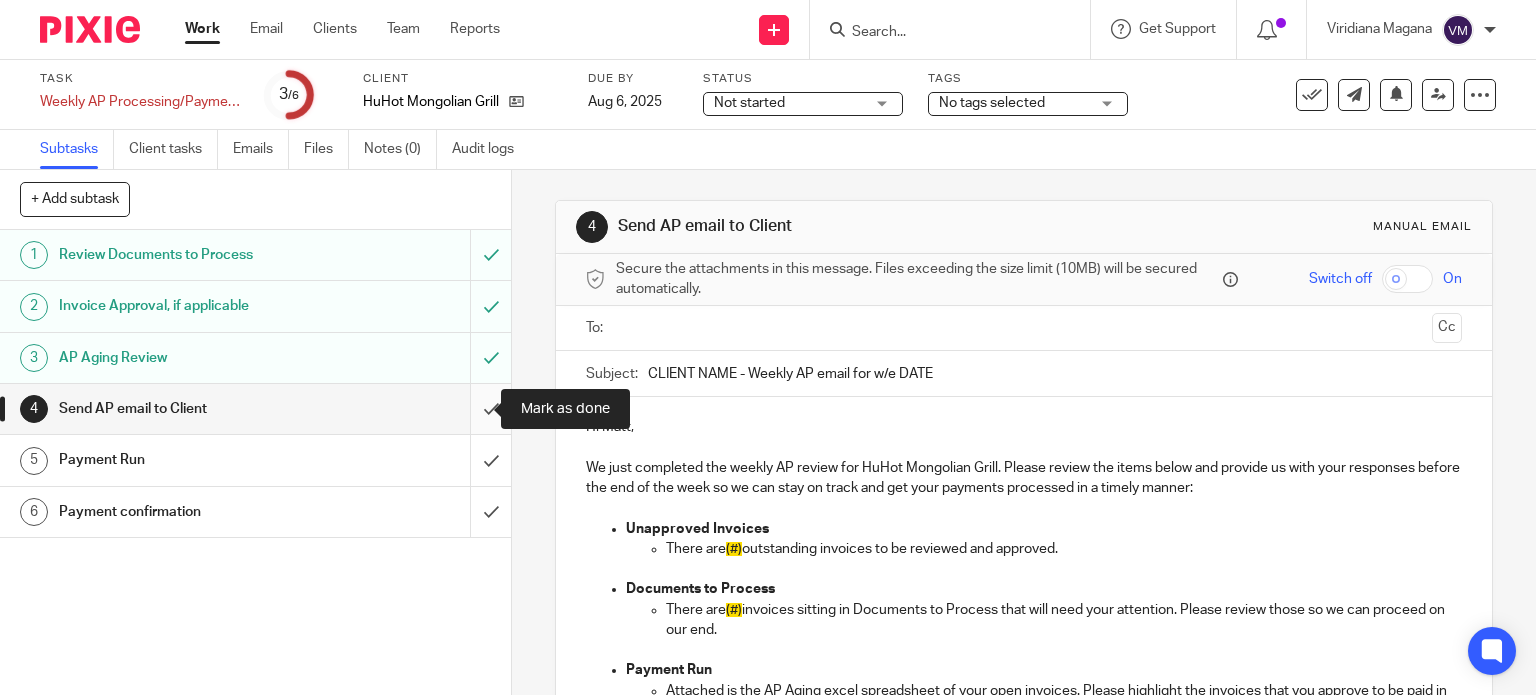 click at bounding box center (255, 409) 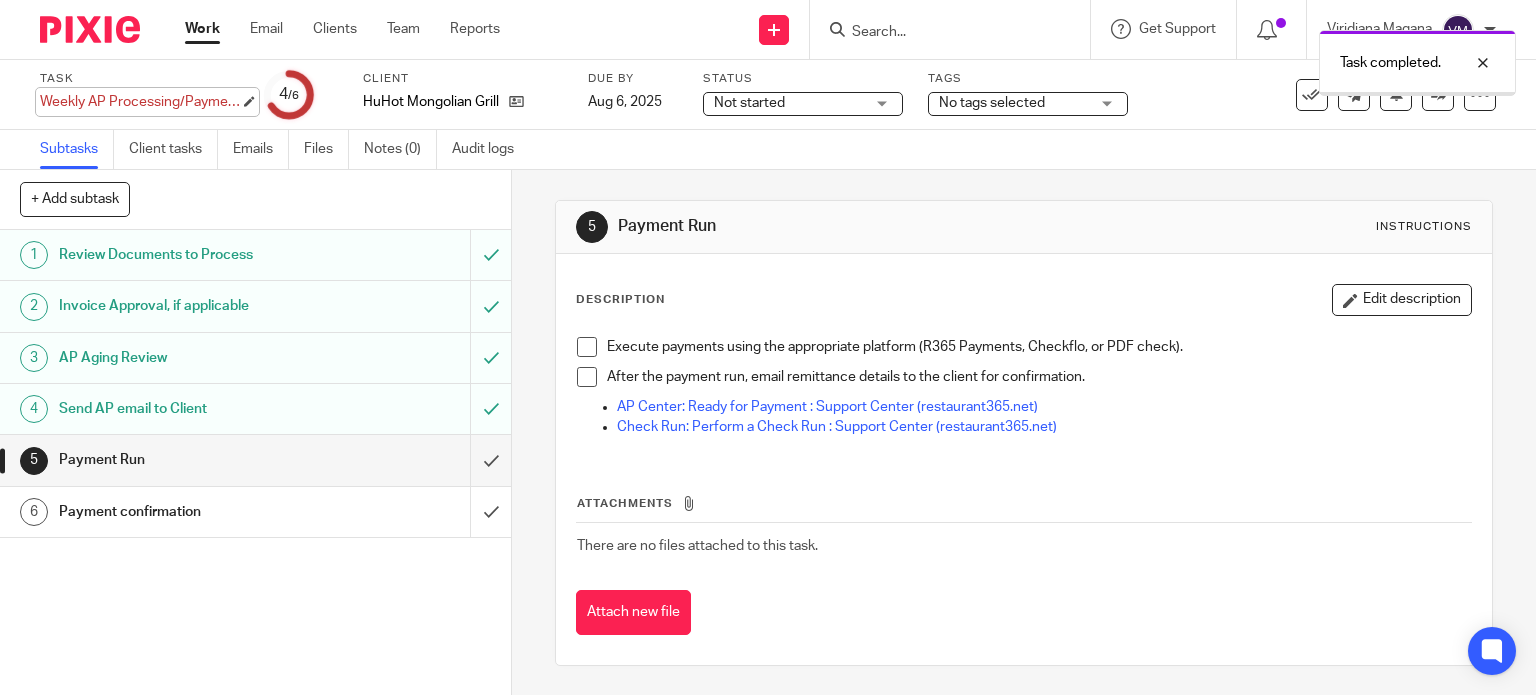 scroll, scrollTop: 0, scrollLeft: 0, axis: both 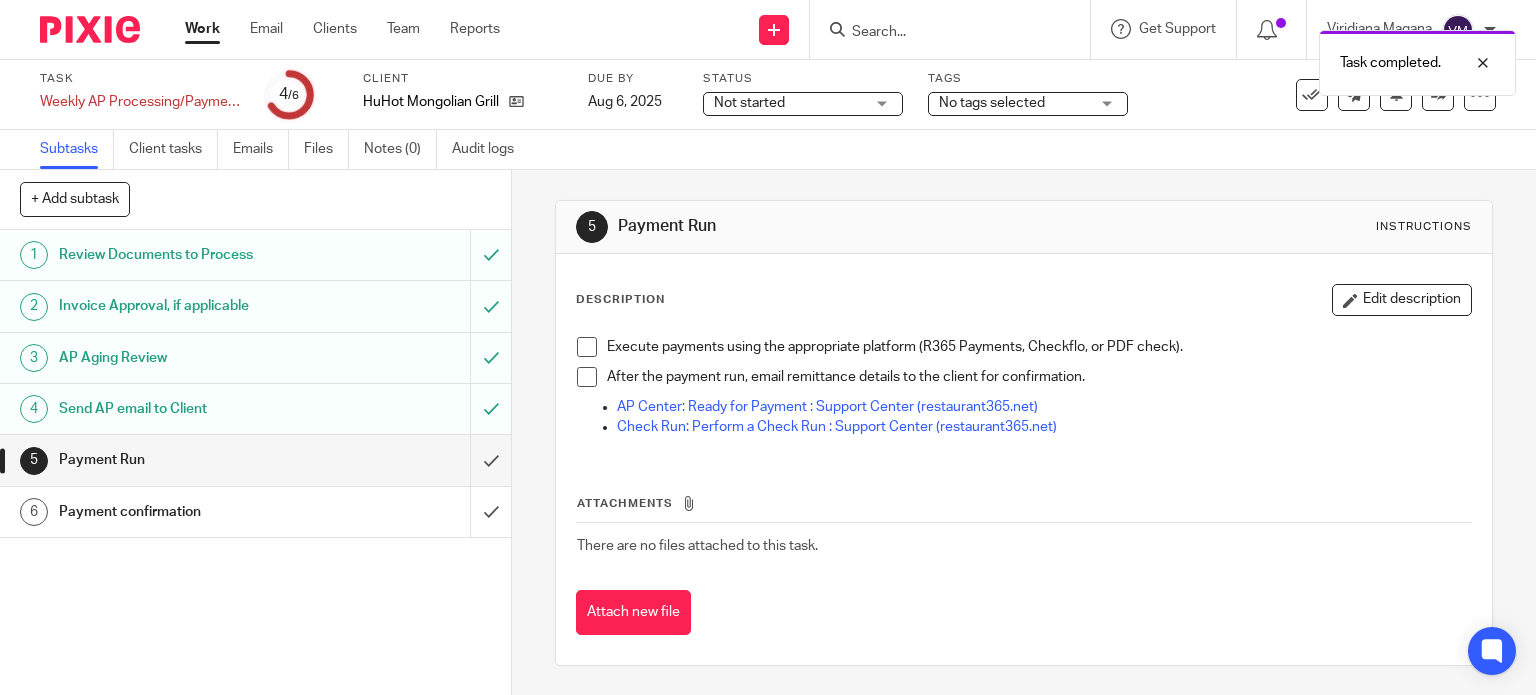 click on "Work" at bounding box center [202, 29] 